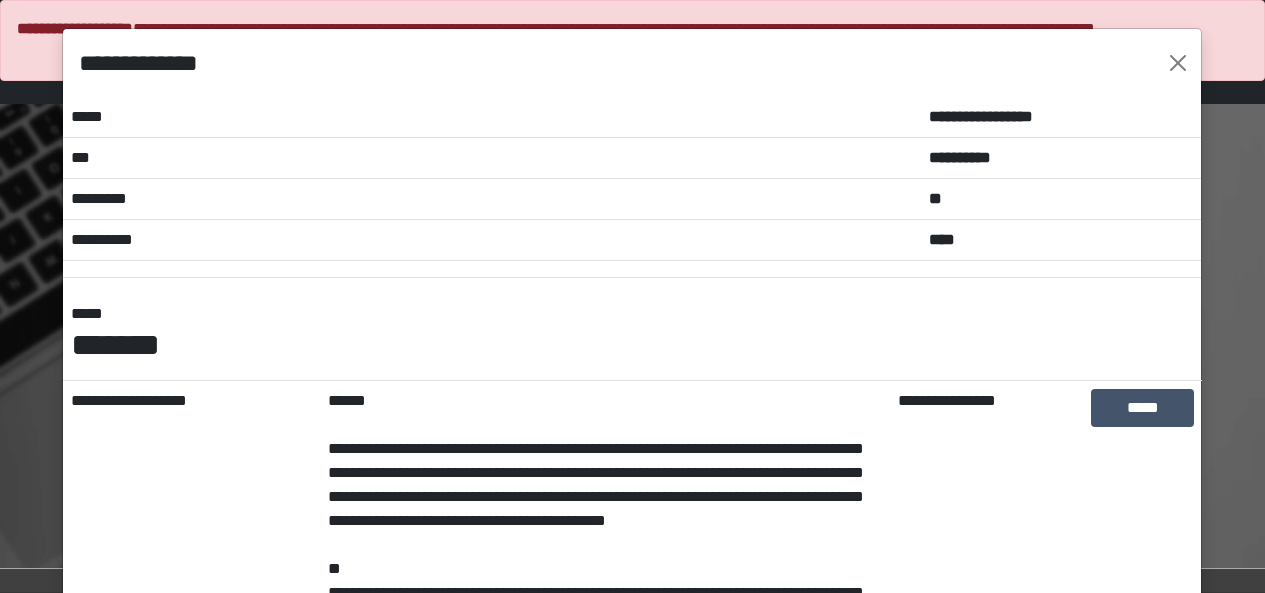 scroll, scrollTop: 589, scrollLeft: 0, axis: vertical 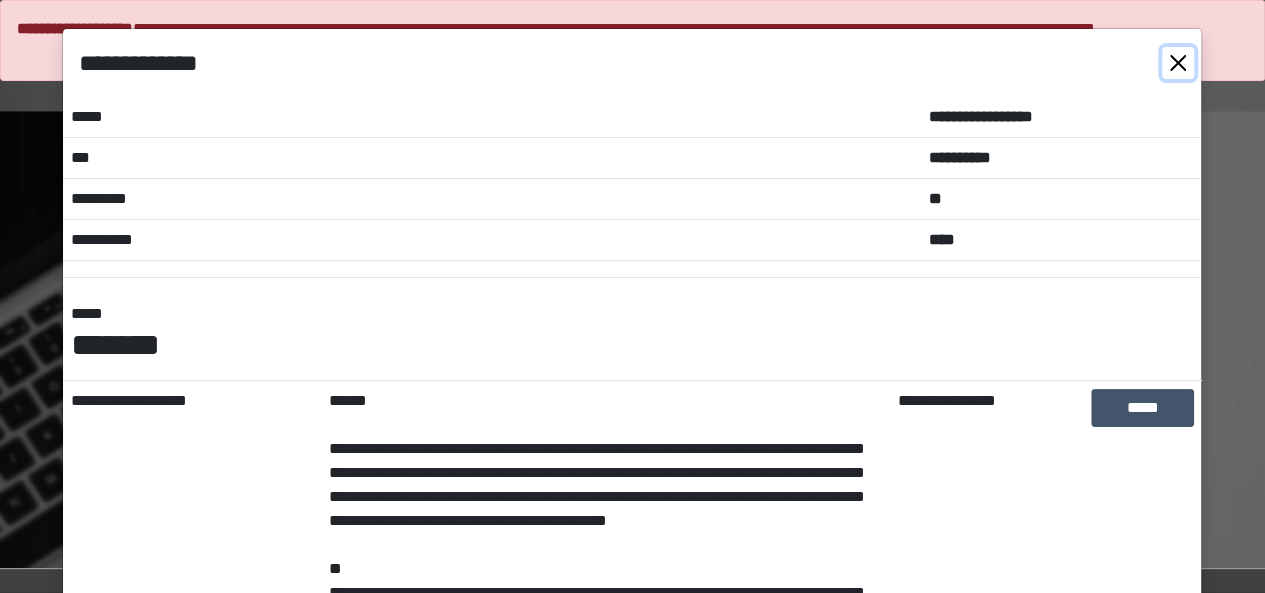 click at bounding box center (1178, 63) 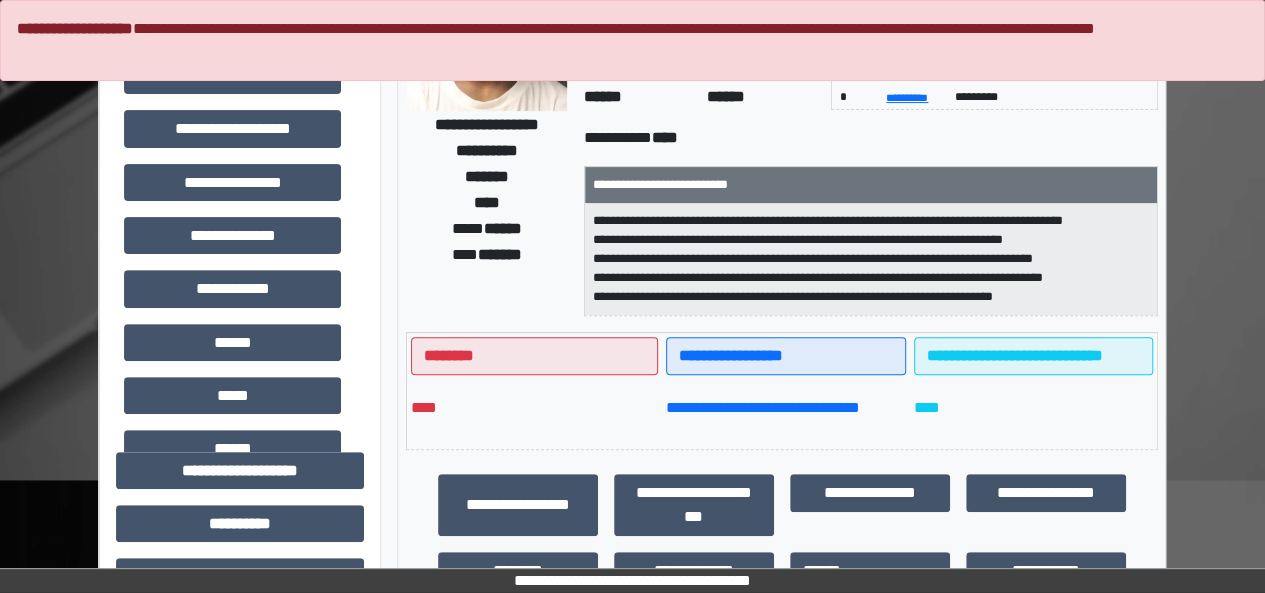 scroll, scrollTop: 0, scrollLeft: 0, axis: both 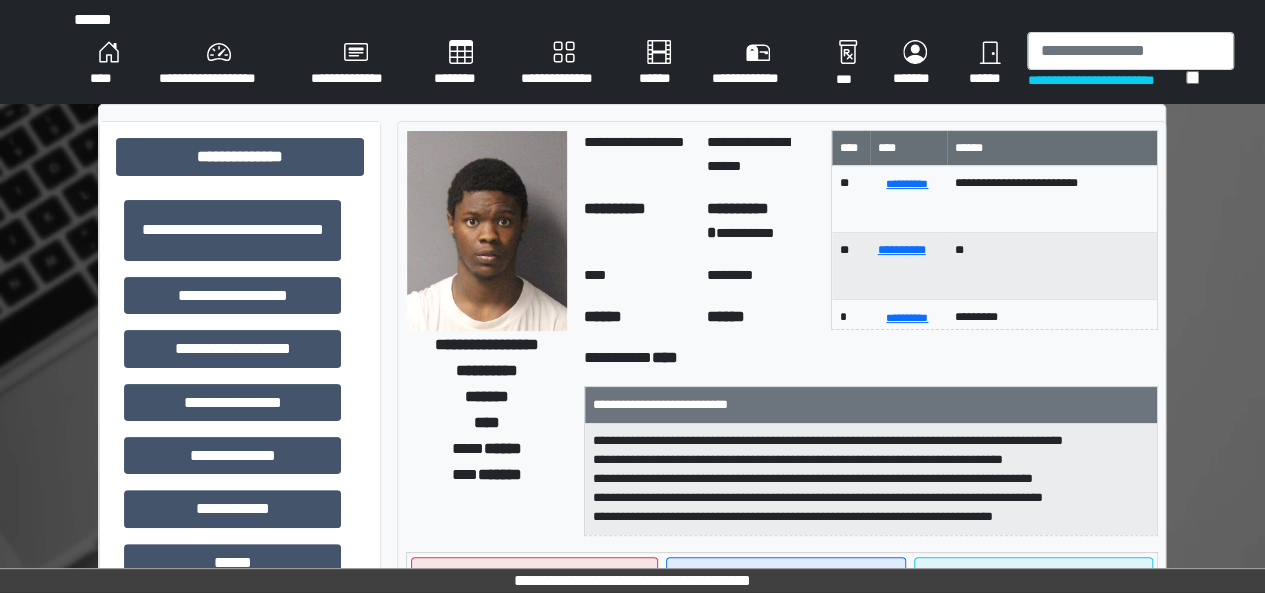 click on "*********" at bounding box center (1032, 333) 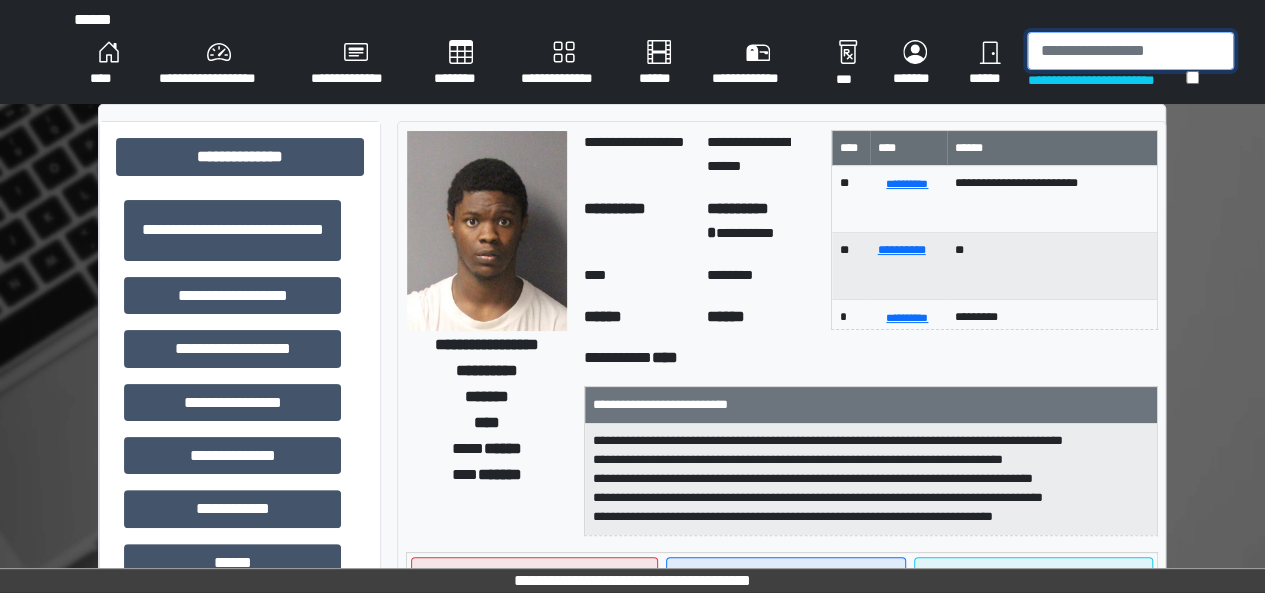 click at bounding box center (1130, 51) 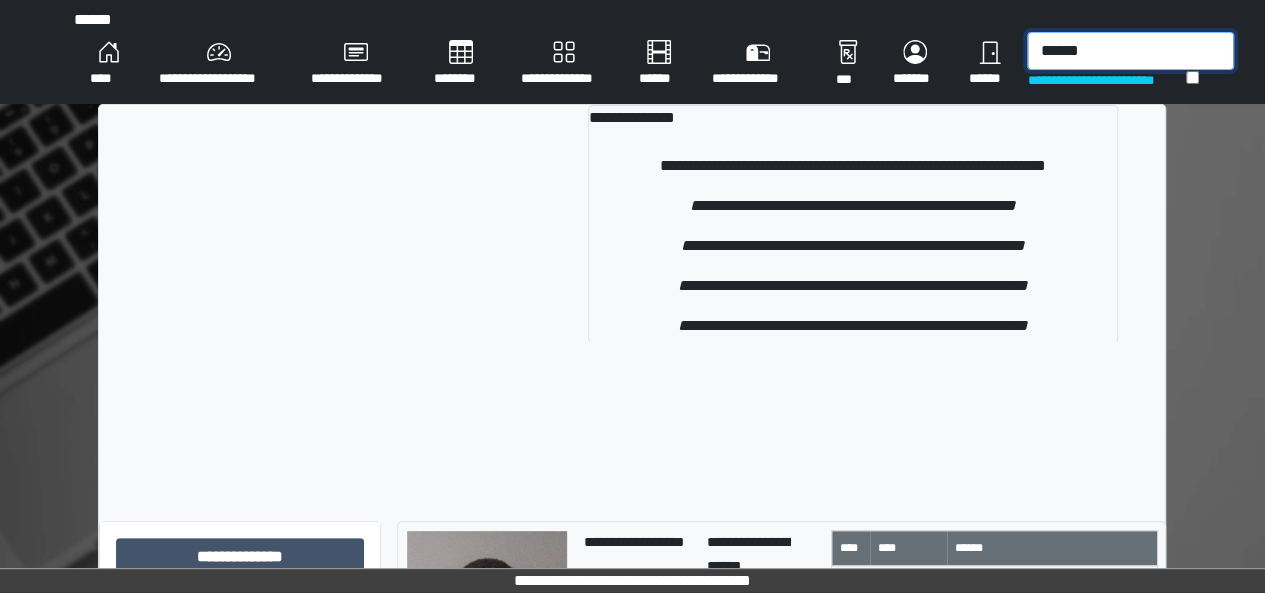 type on "******" 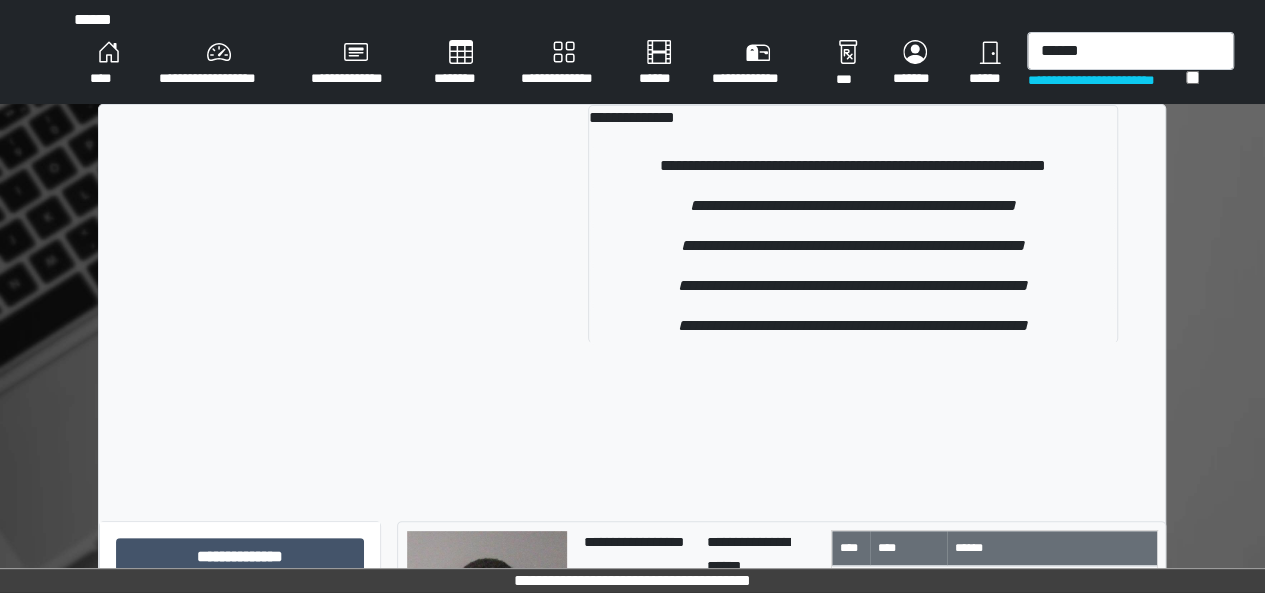 click on "**********" at bounding box center [853, 224] 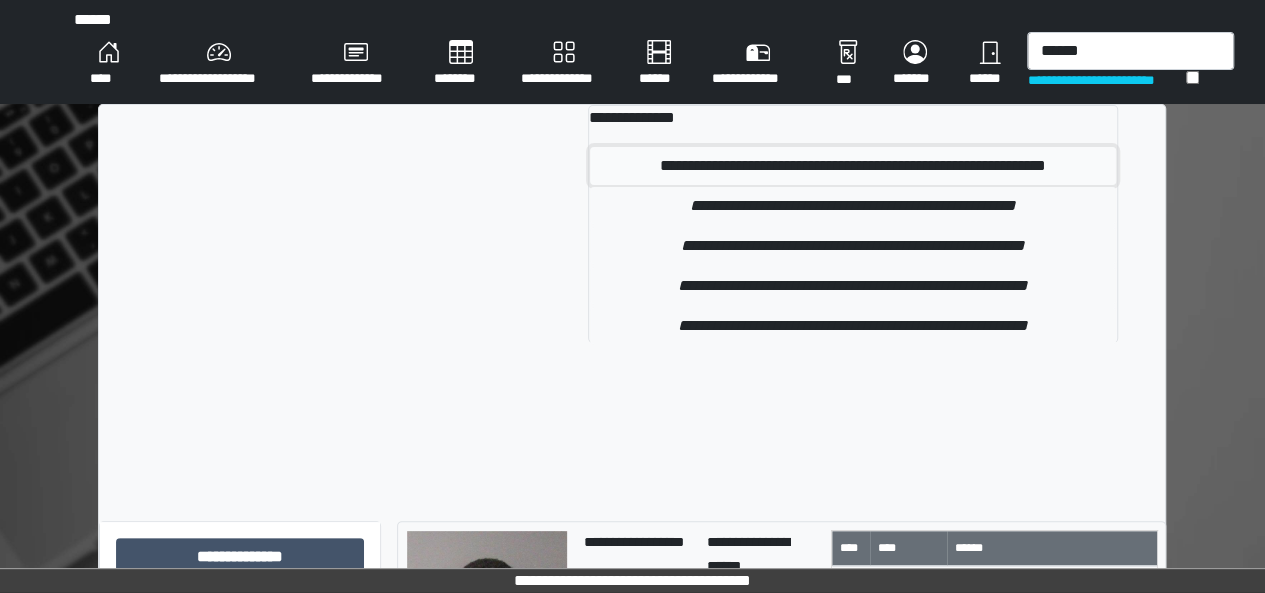 click on "**********" at bounding box center (853, 166) 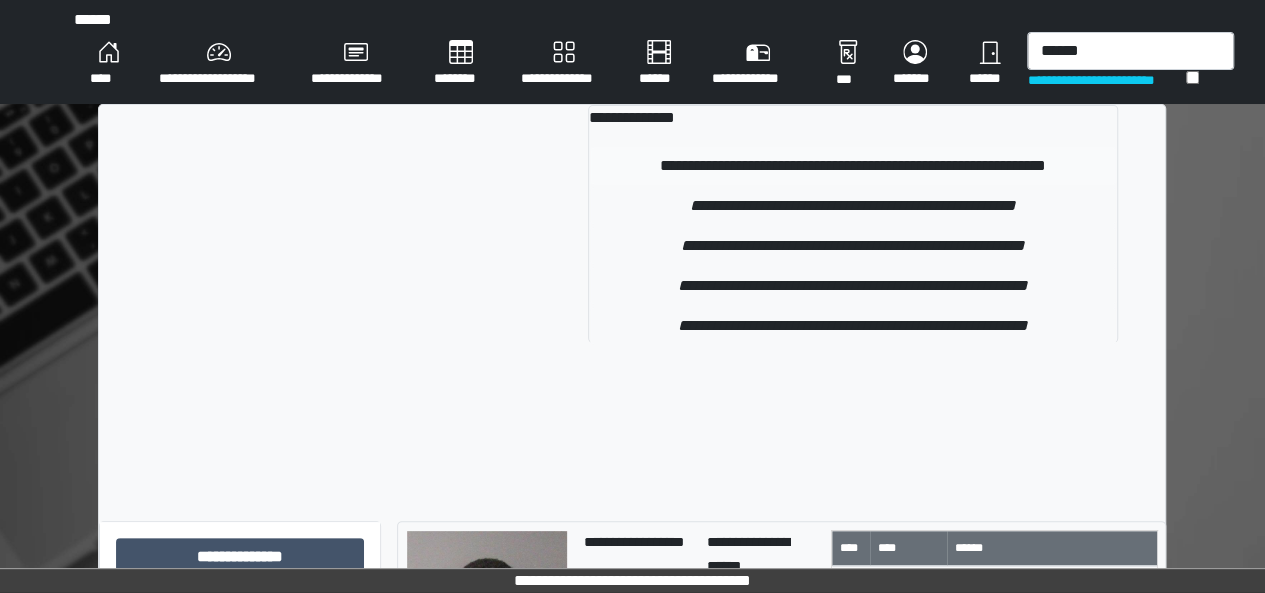 type 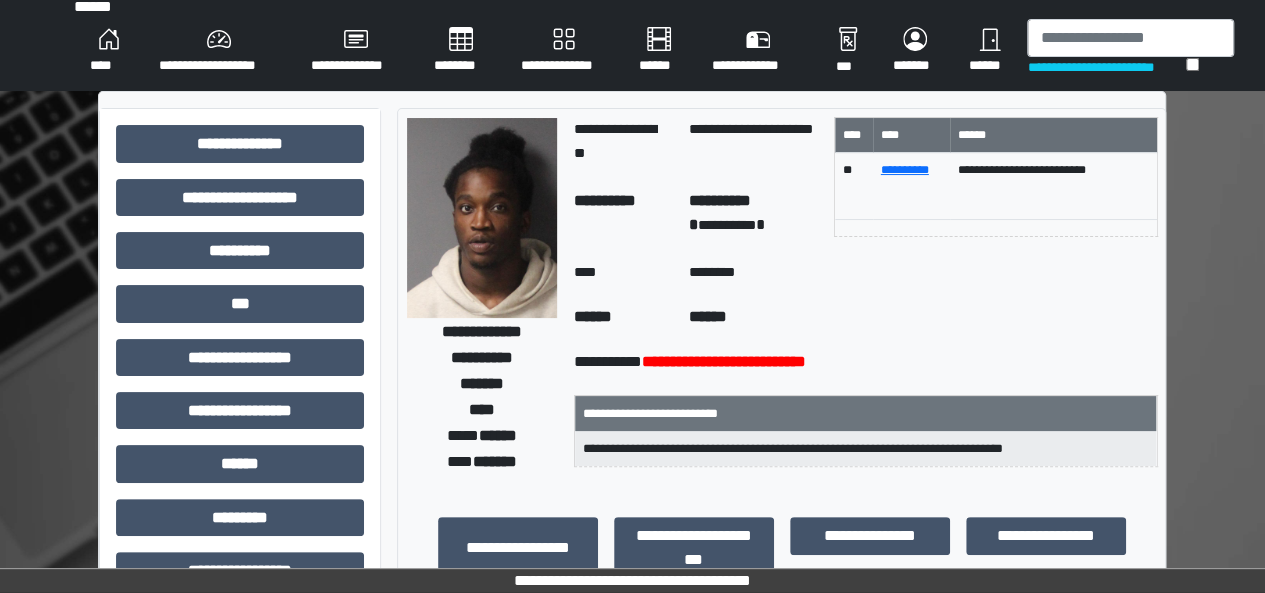scroll, scrollTop: 0, scrollLeft: 0, axis: both 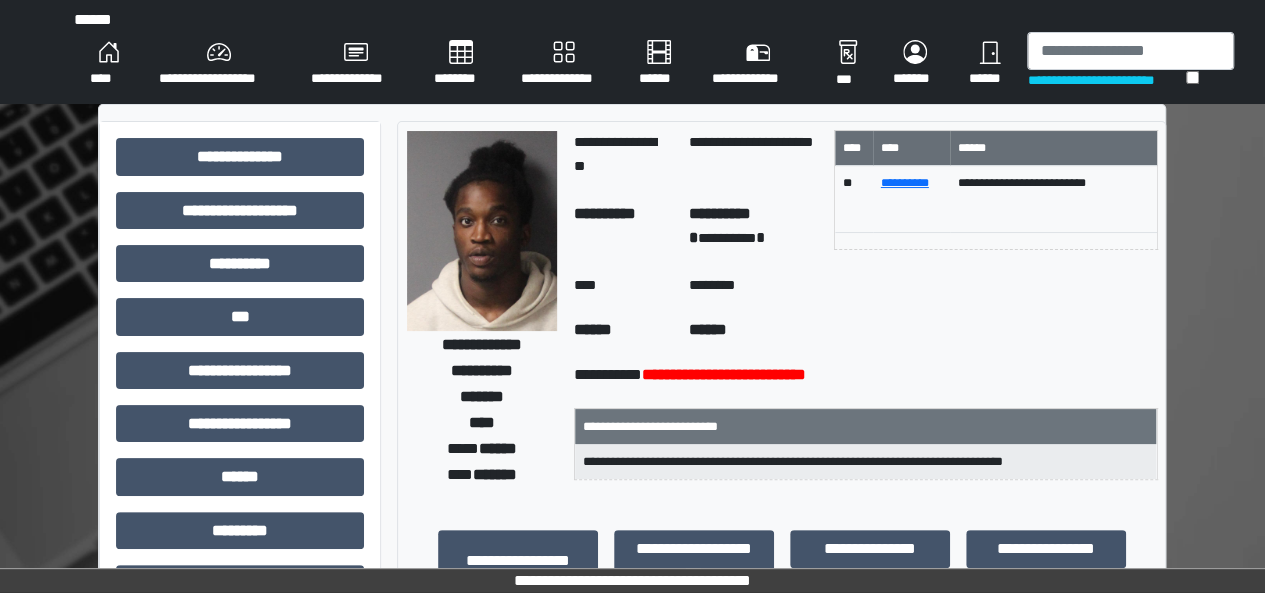 click on "**********" at bounding box center [866, 377] 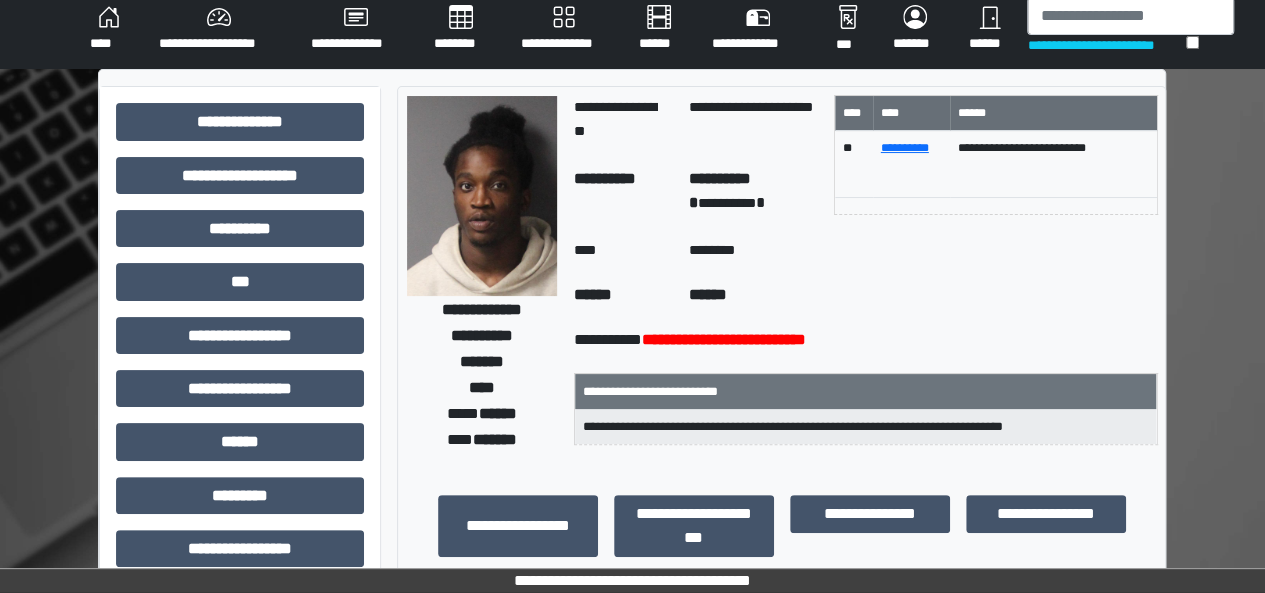 scroll, scrollTop: 36, scrollLeft: 0, axis: vertical 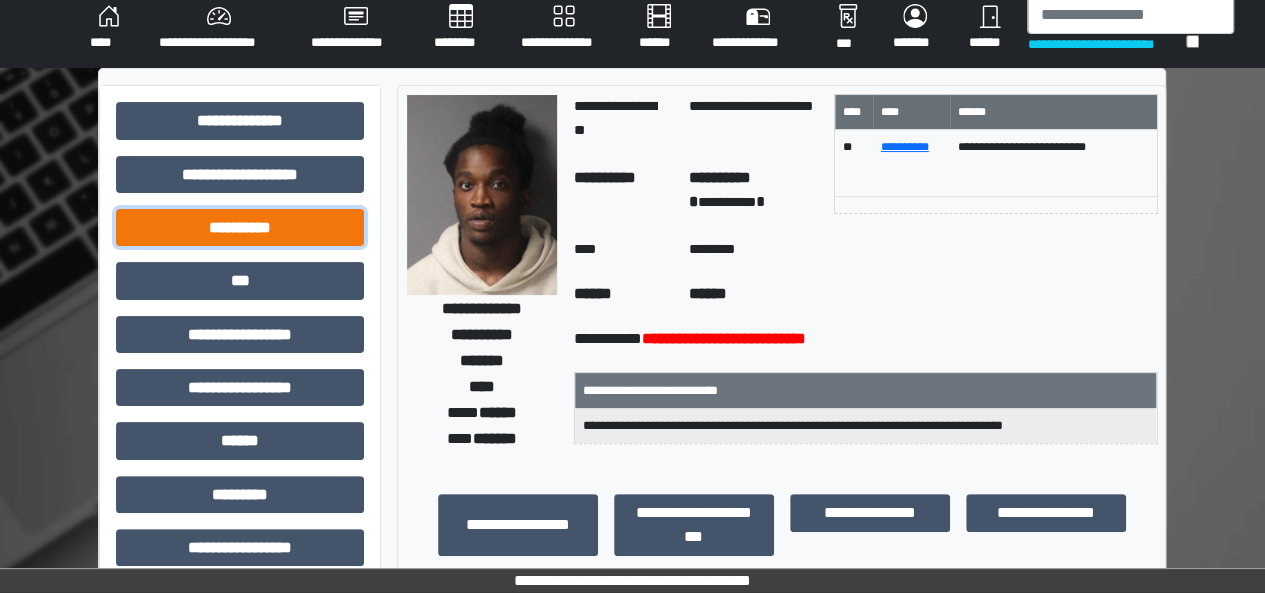 click on "**********" at bounding box center [240, 227] 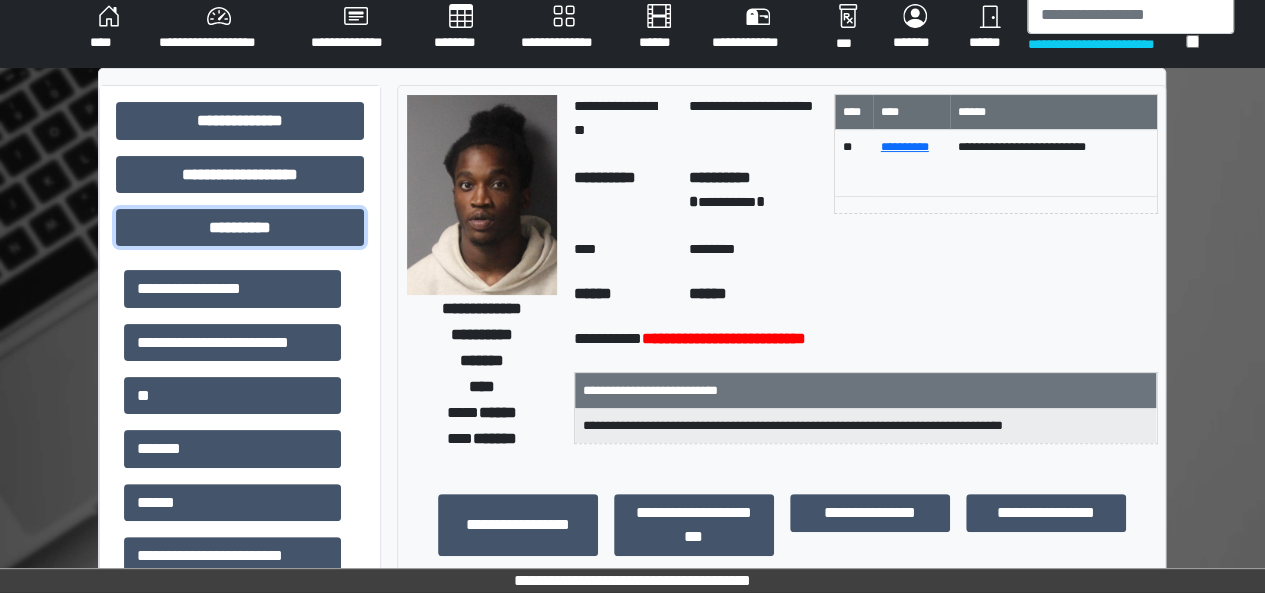 scroll, scrollTop: 194, scrollLeft: 0, axis: vertical 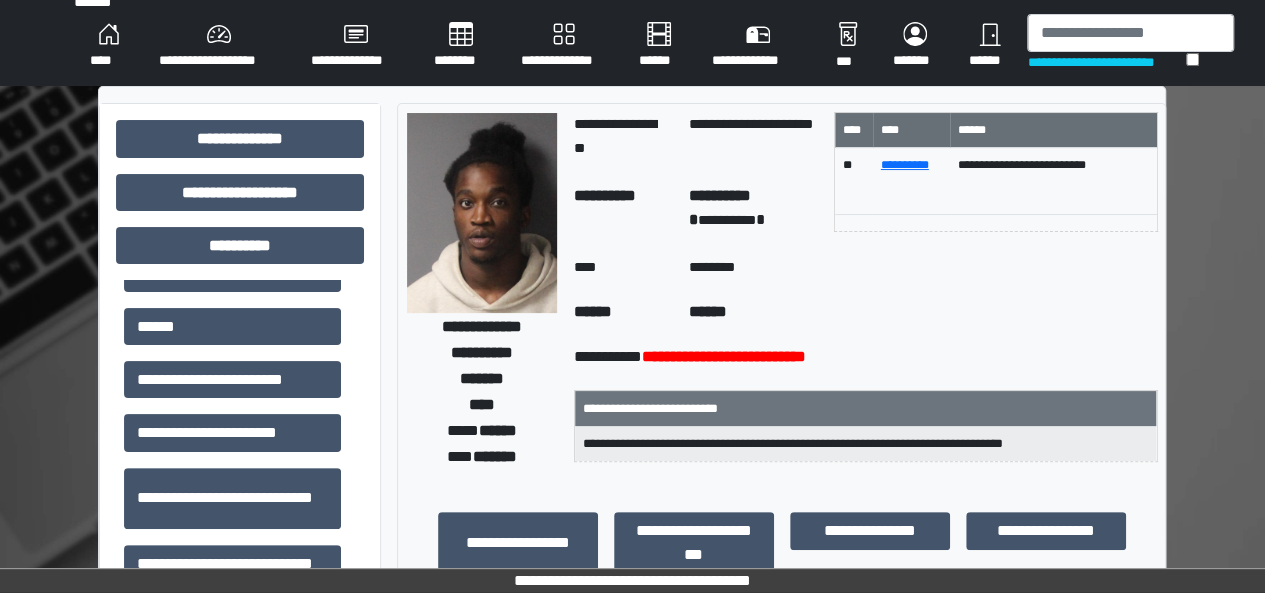 click on "**** ******" at bounding box center (482, 431) 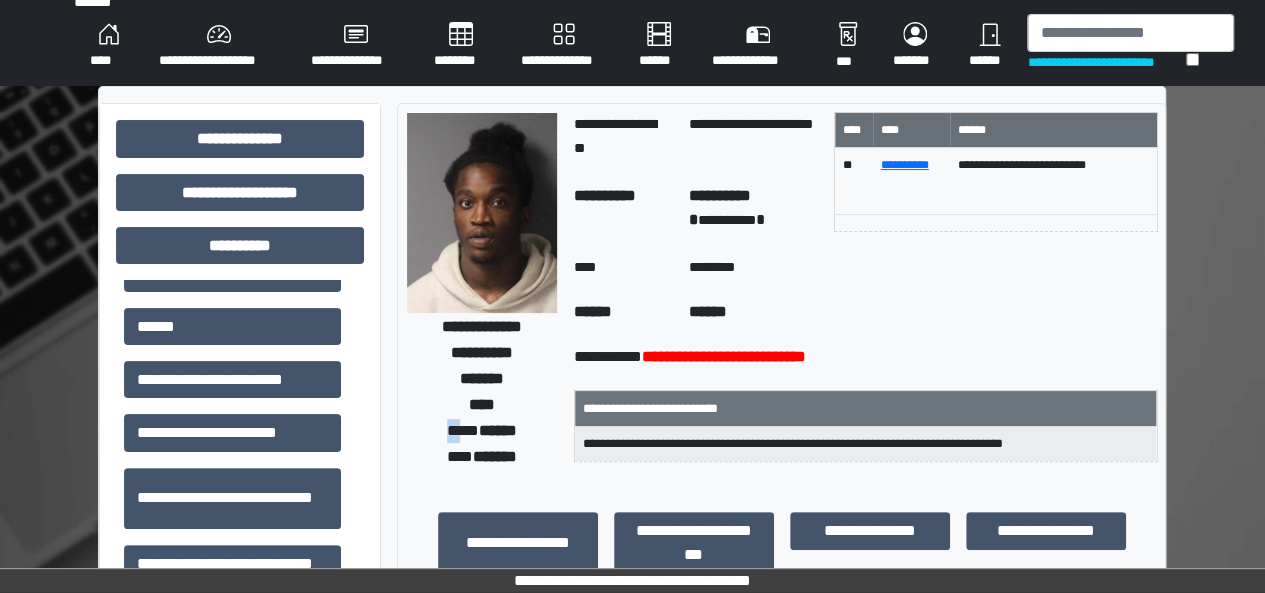click on "**** ******" at bounding box center (482, 431) 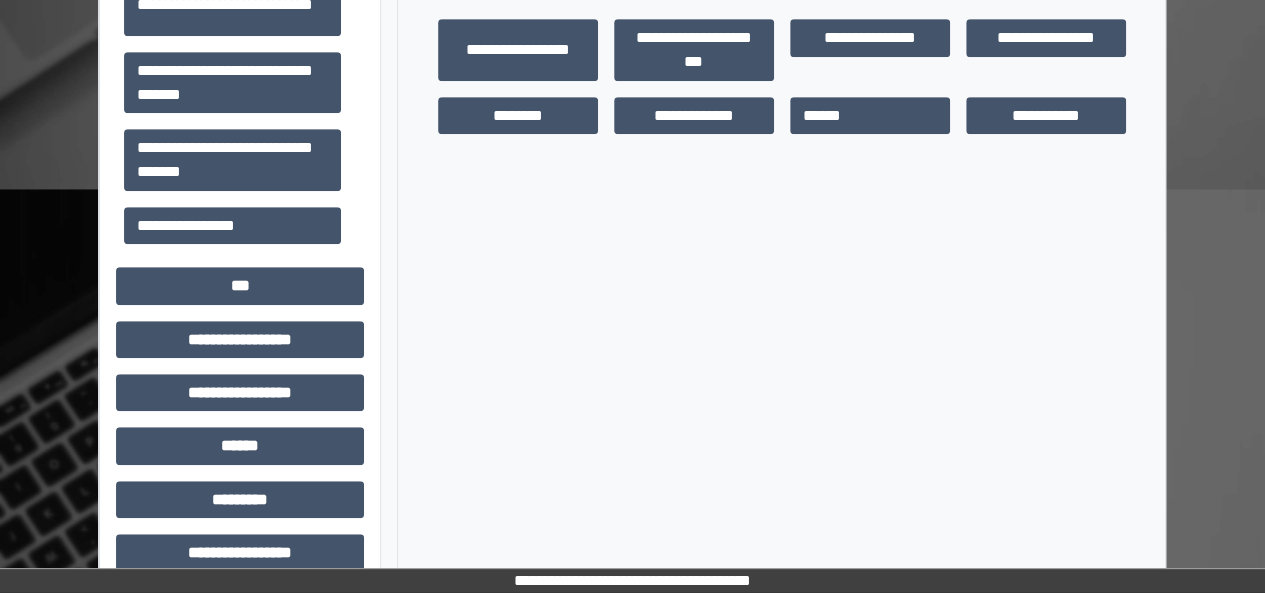 scroll, scrollTop: 512, scrollLeft: 0, axis: vertical 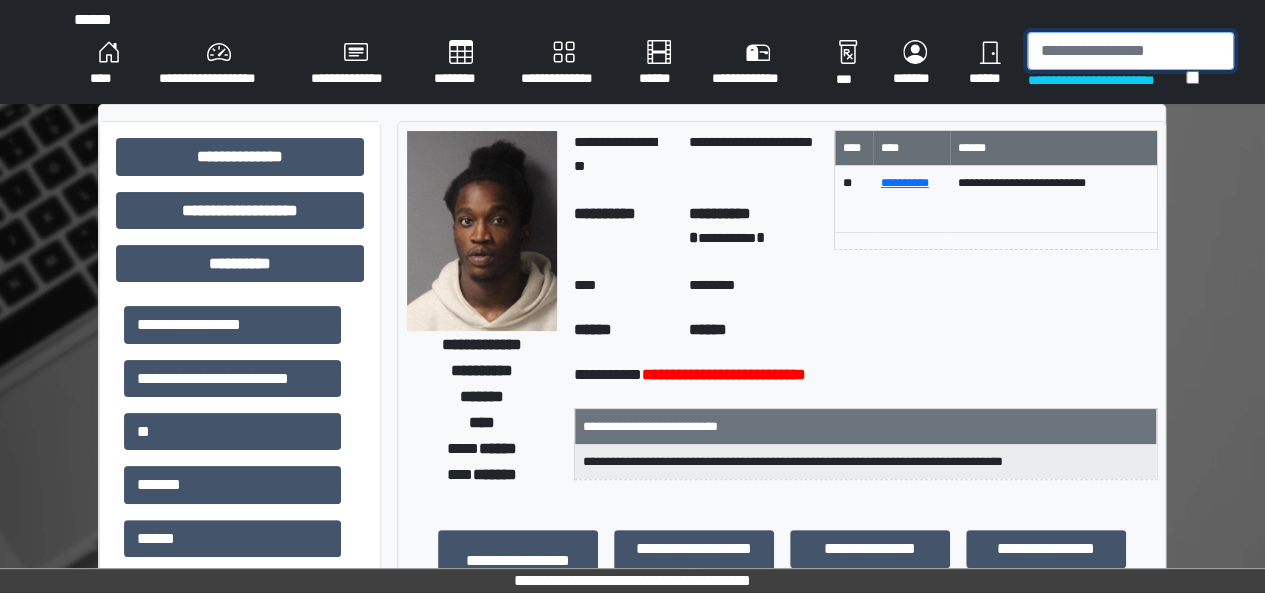 click at bounding box center [1130, 51] 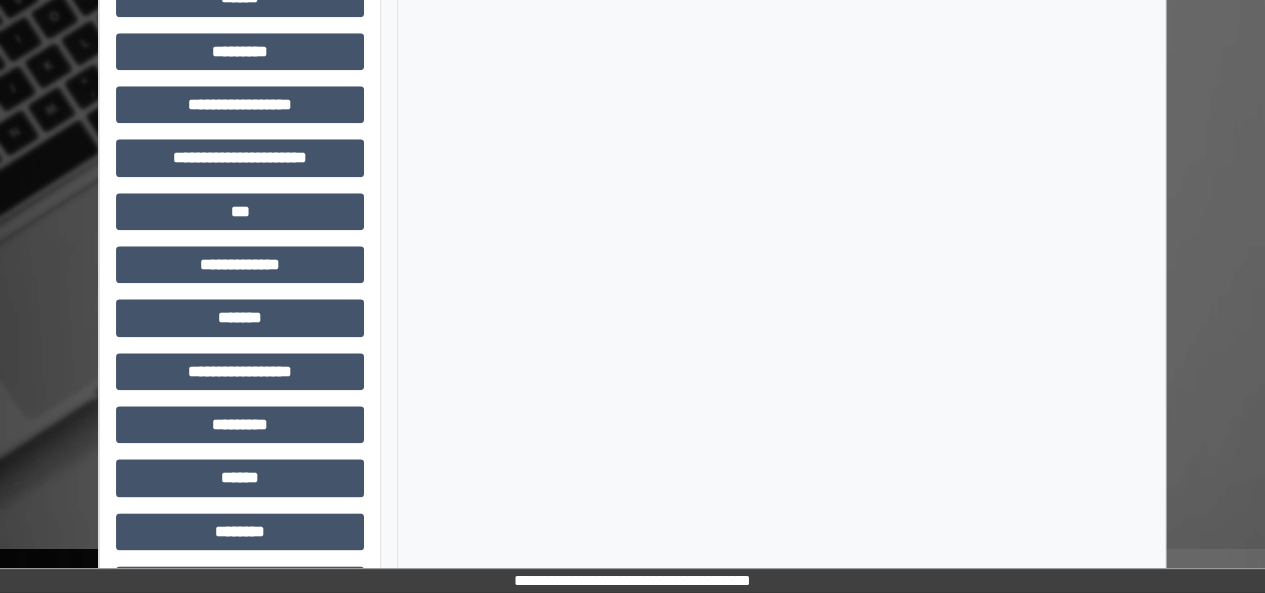 scroll, scrollTop: 1071, scrollLeft: 0, axis: vertical 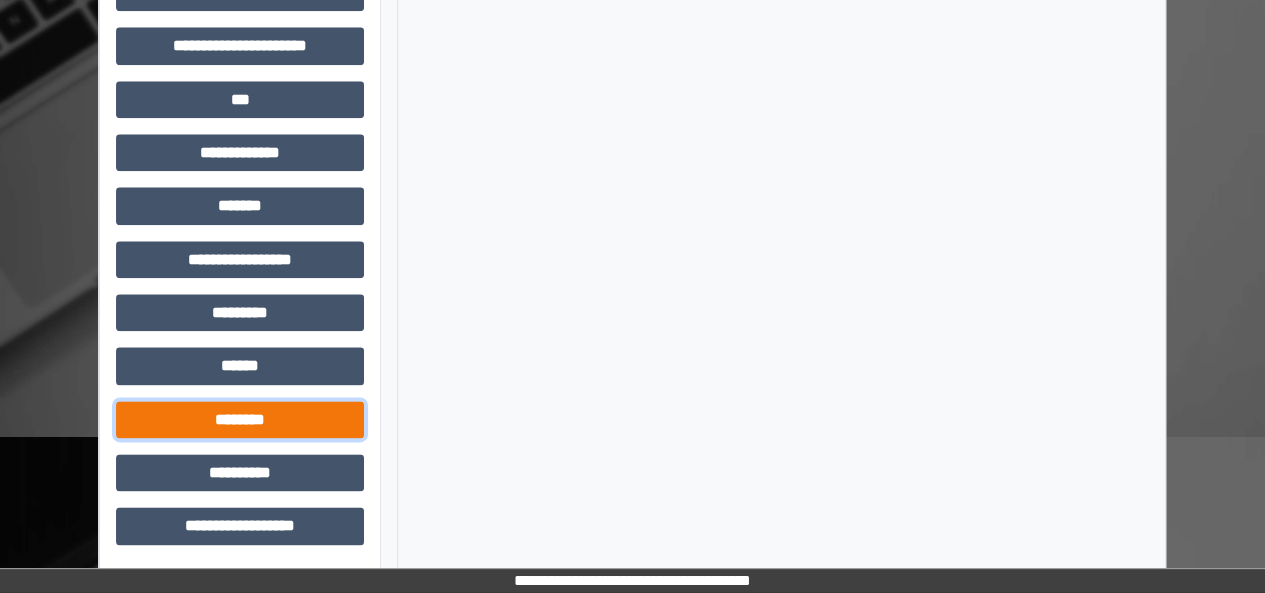 click on "********" at bounding box center (240, 419) 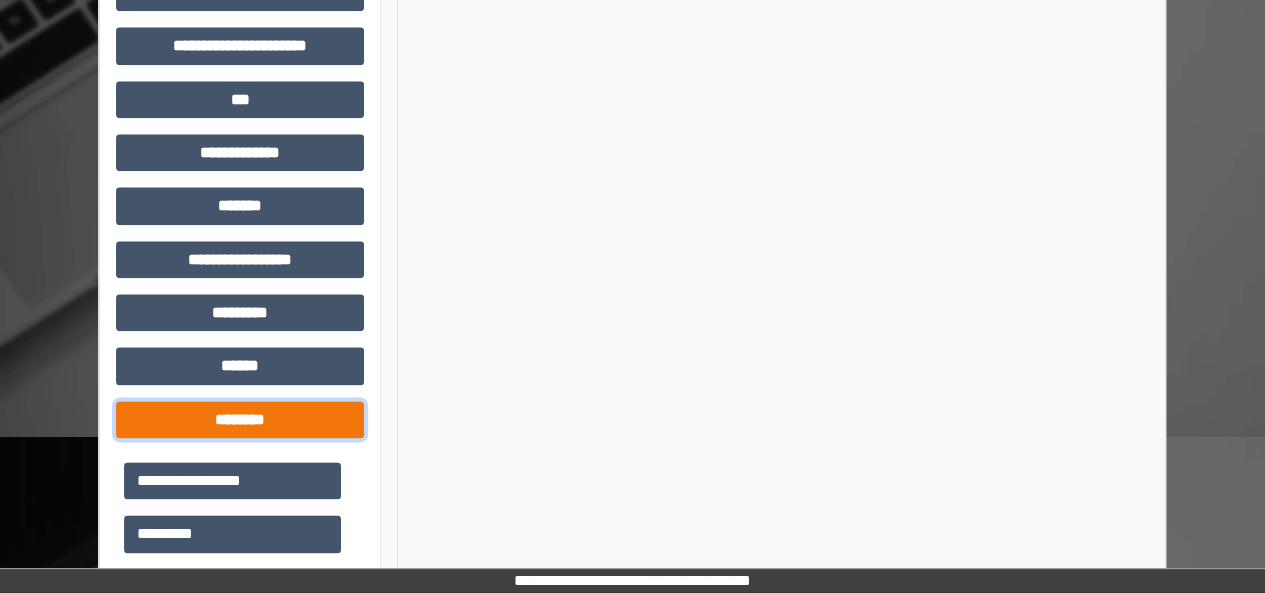 scroll, scrollTop: 1551, scrollLeft: 0, axis: vertical 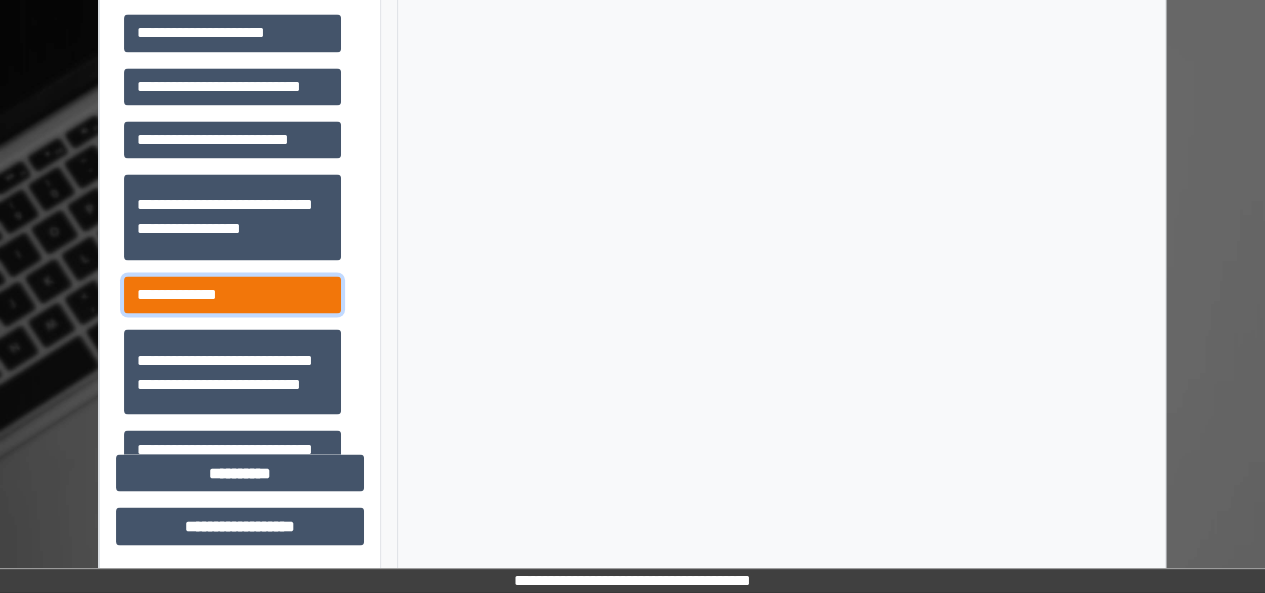 click on "**********" at bounding box center (232, 294) 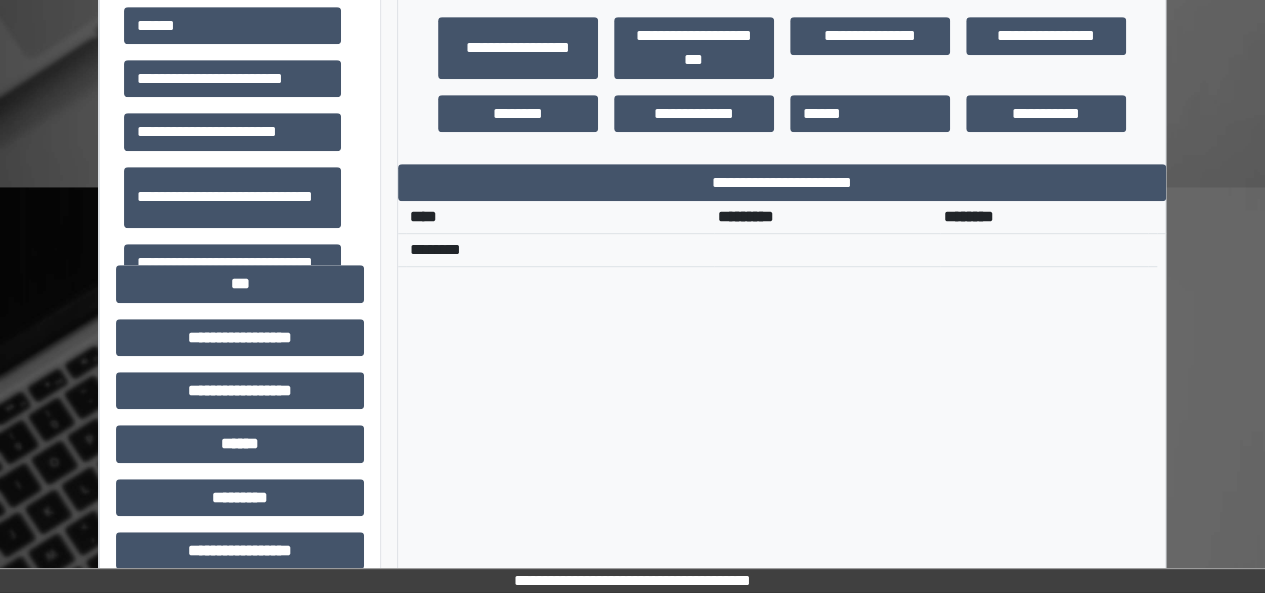 scroll, scrollTop: 509, scrollLeft: 0, axis: vertical 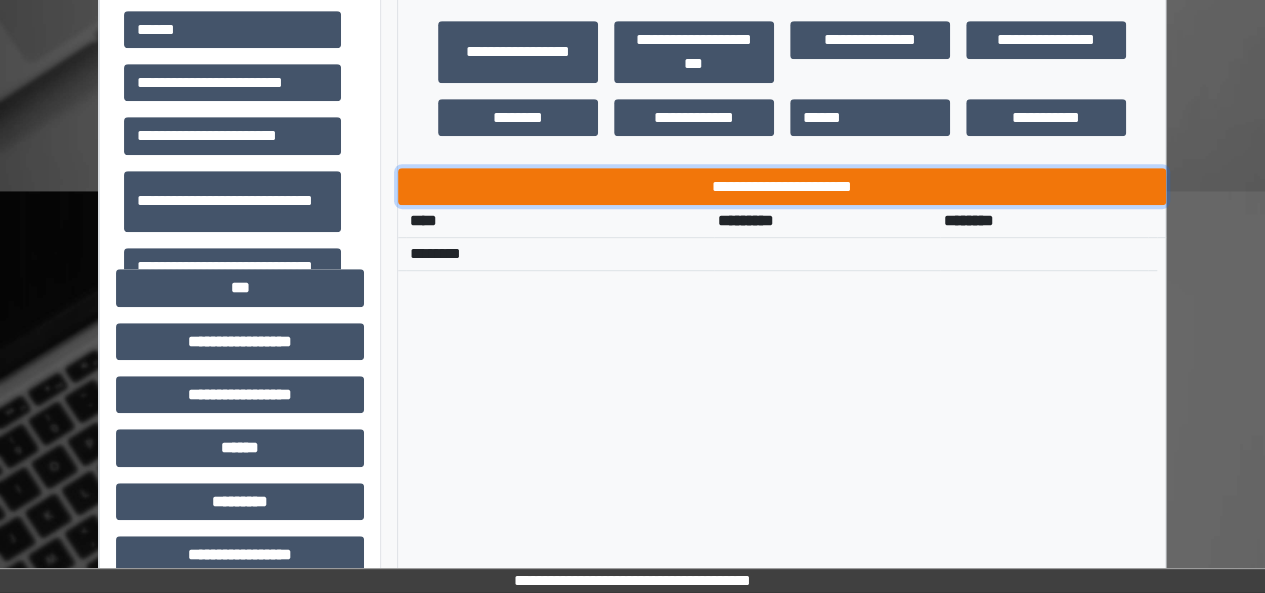 click on "**********" at bounding box center [782, 186] 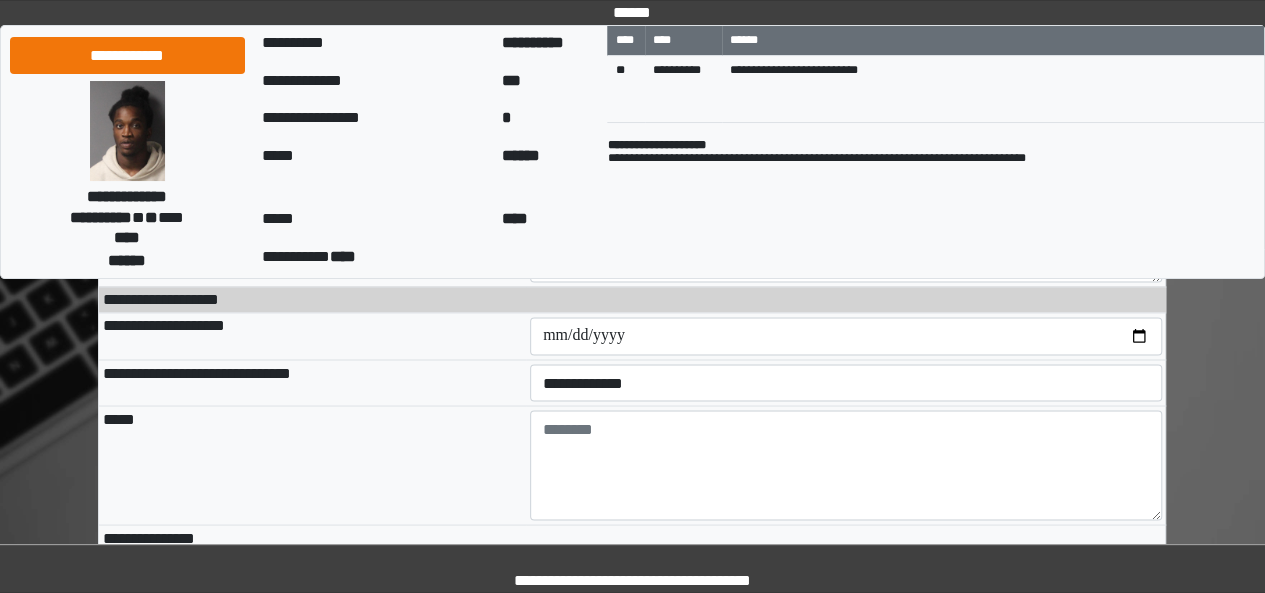 scroll, scrollTop: 1532, scrollLeft: 0, axis: vertical 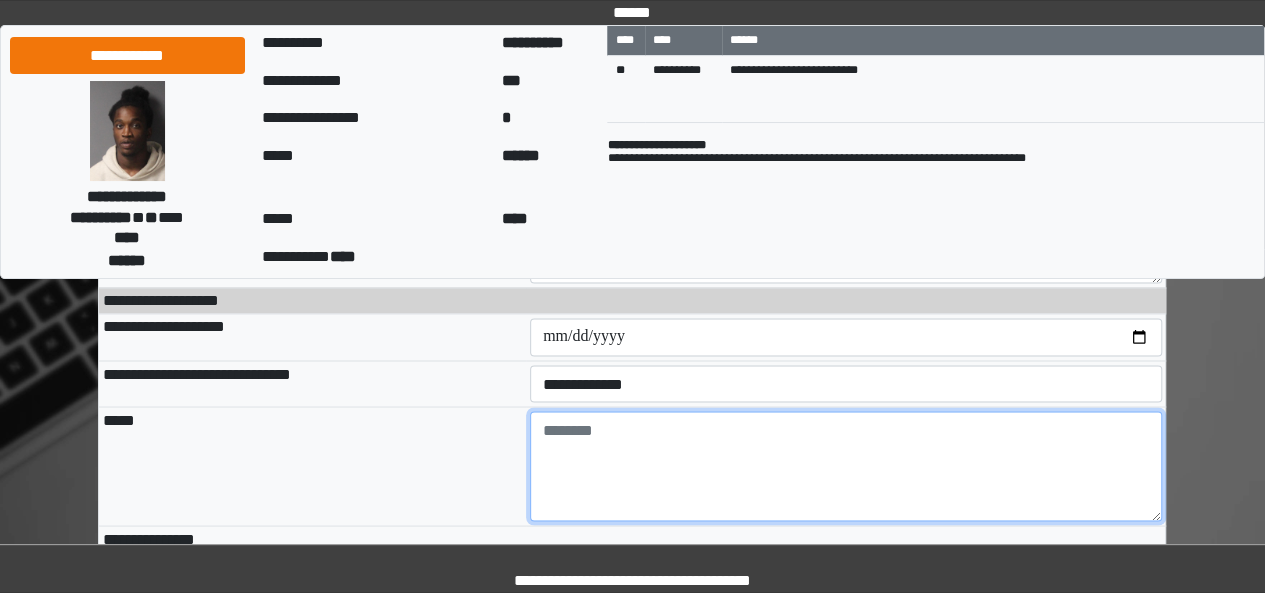 click at bounding box center (846, 466) 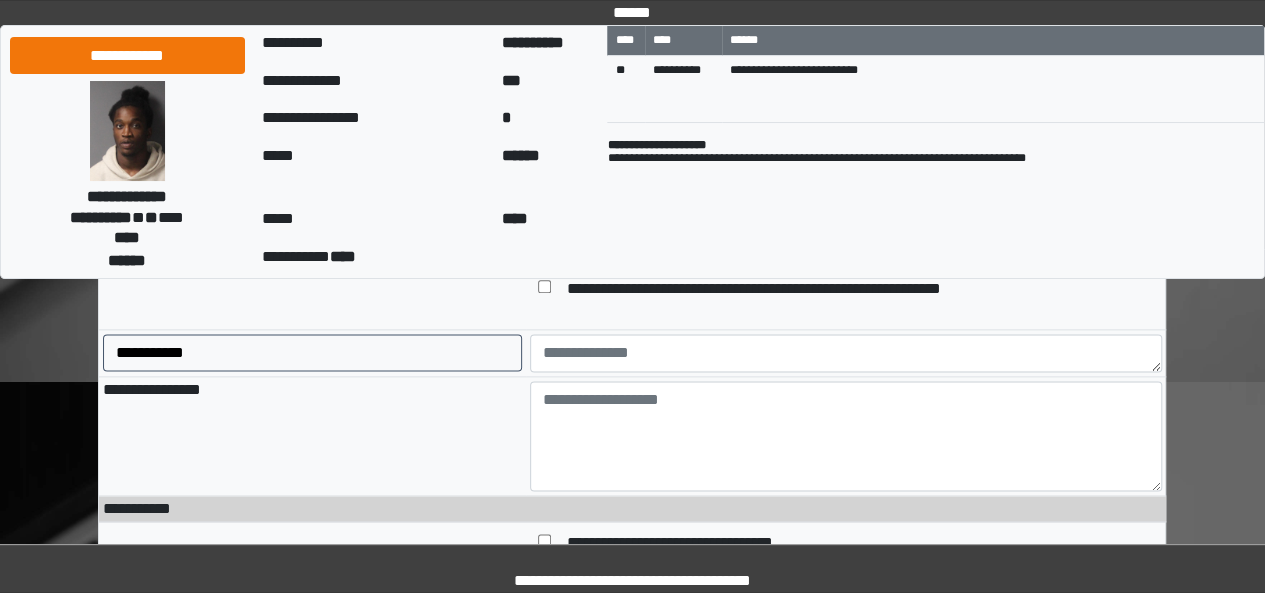 scroll, scrollTop: 1388, scrollLeft: 0, axis: vertical 